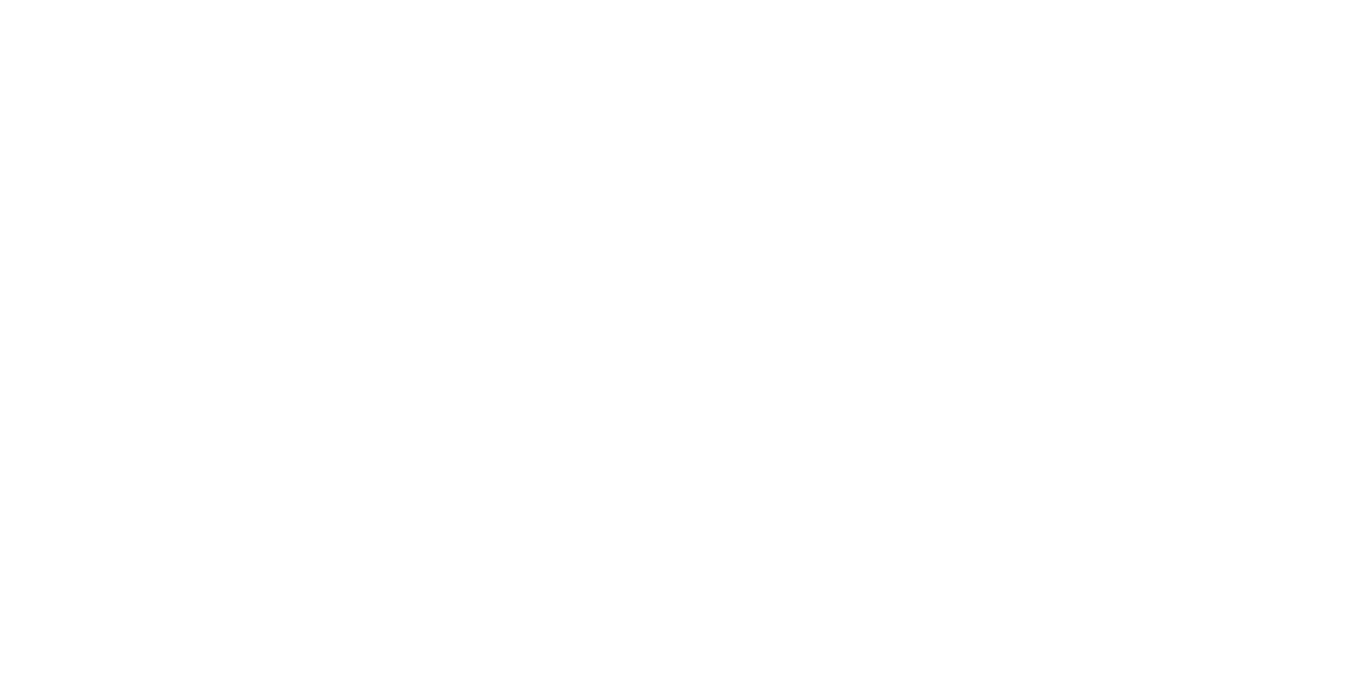 scroll, scrollTop: 0, scrollLeft: 0, axis: both 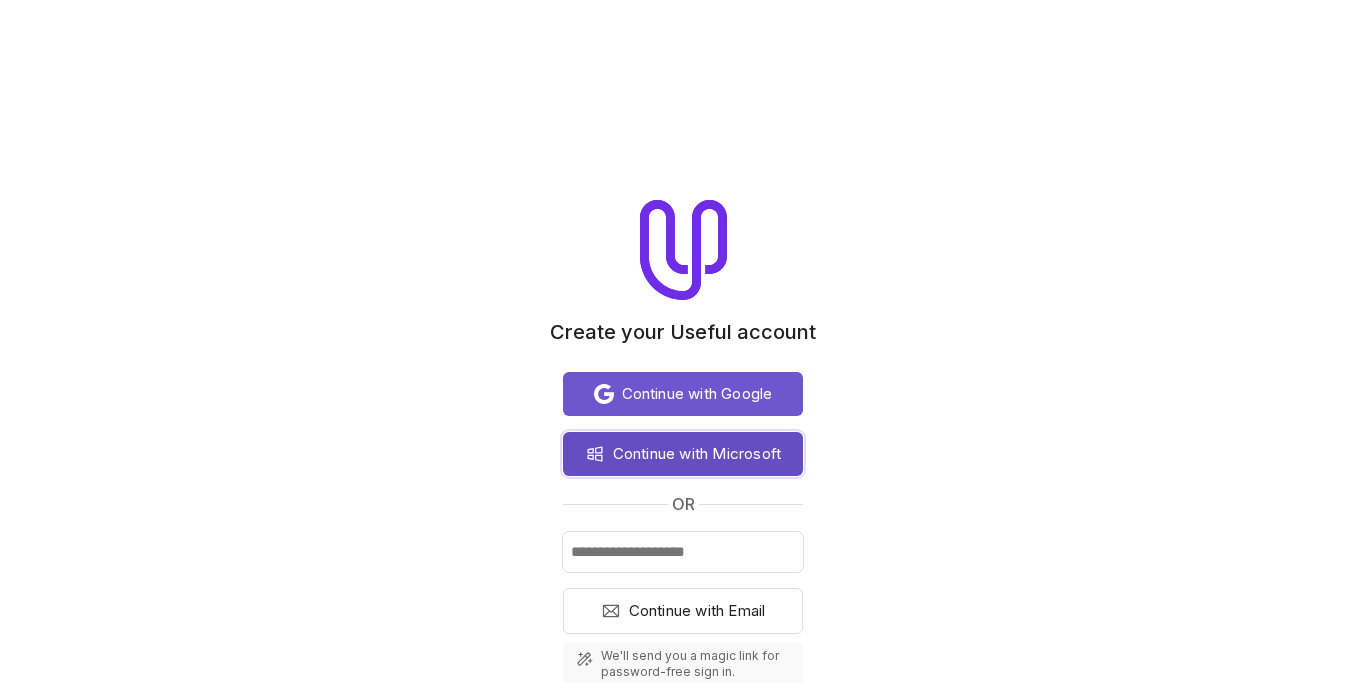 click on "Continue with Microsoft" at bounding box center [683, 454] 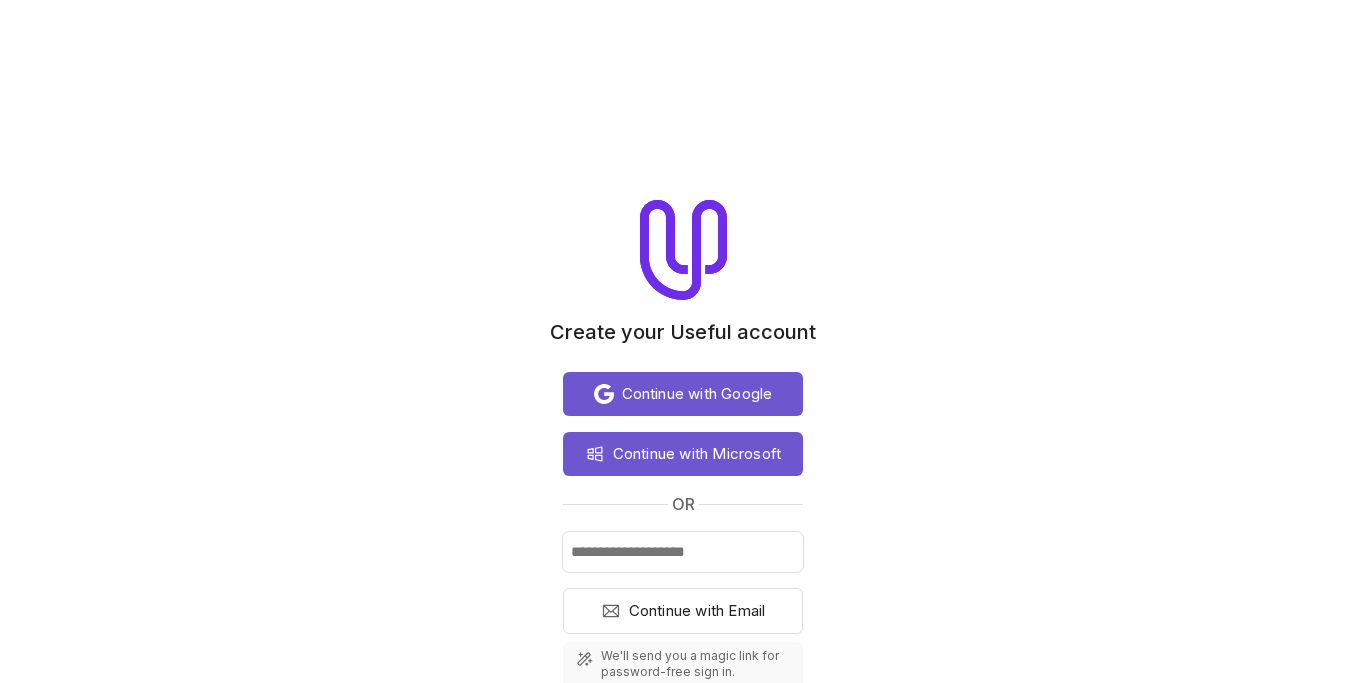 click on "Continue with Google Continue with Microsoft or Continue with Email We'll send you a magic link for password-free sign in. By signing up, you agree to Useful's  Terms of Service  and  Privacy Policy ." at bounding box center (683, 556) 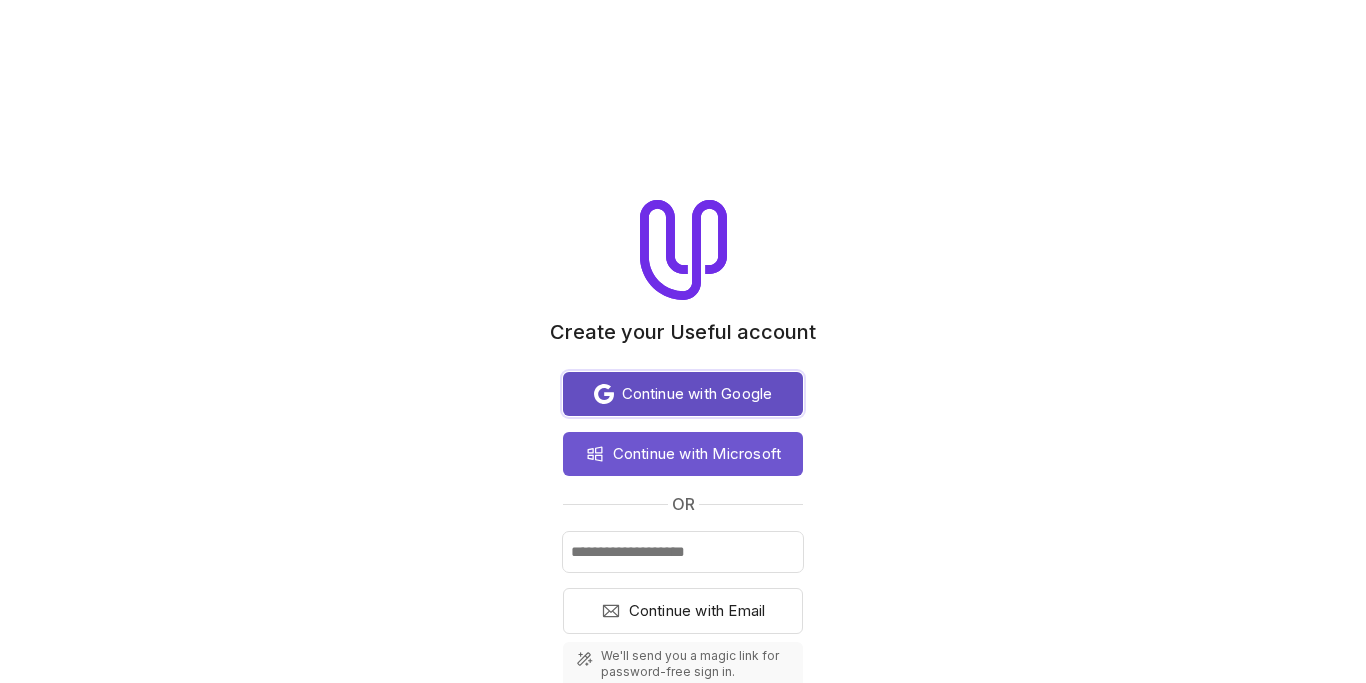 click on "Continue with Google" at bounding box center (697, 394) 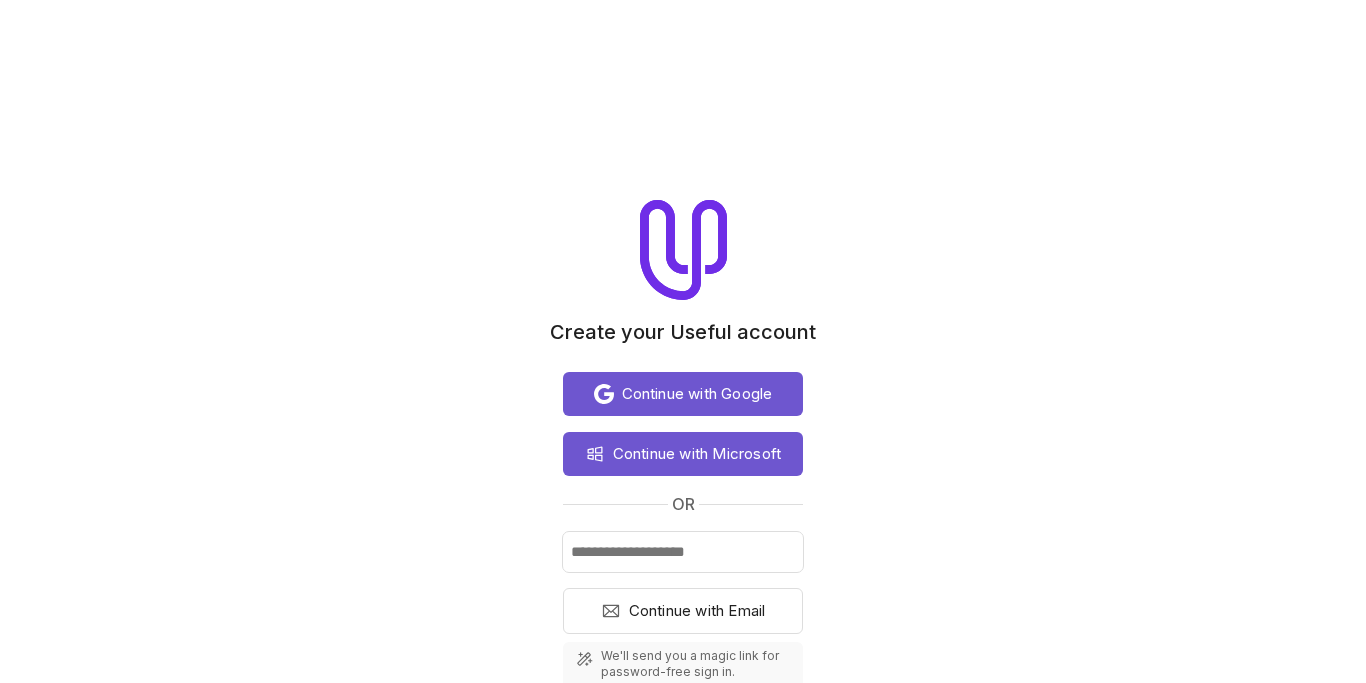 scroll, scrollTop: 0, scrollLeft: 0, axis: both 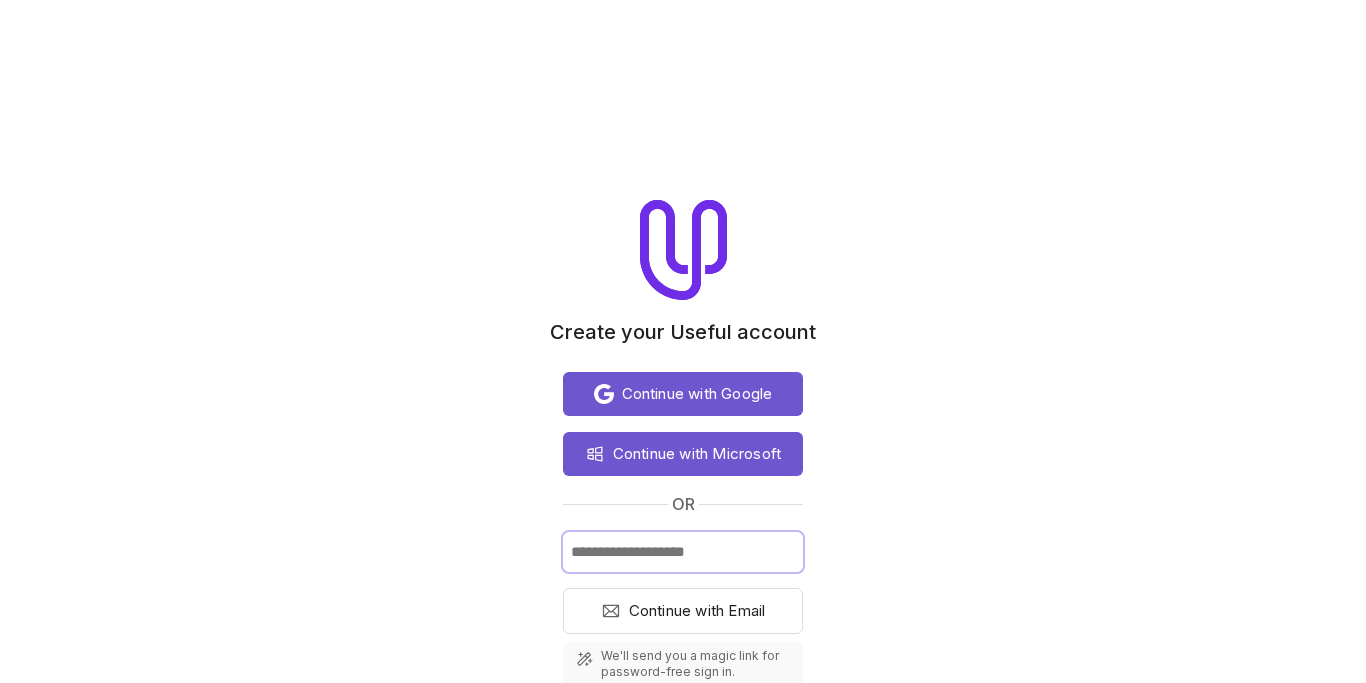 click at bounding box center (683, 552) 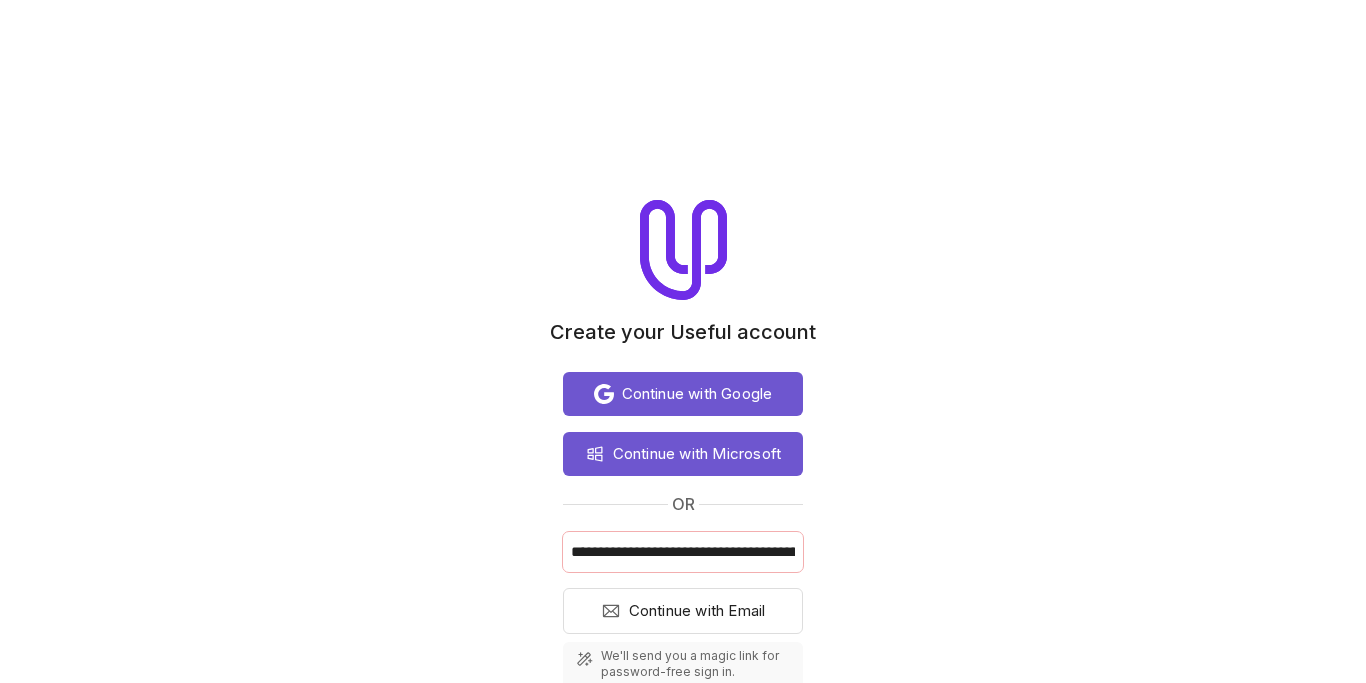 click on "**********" at bounding box center (683, 552) 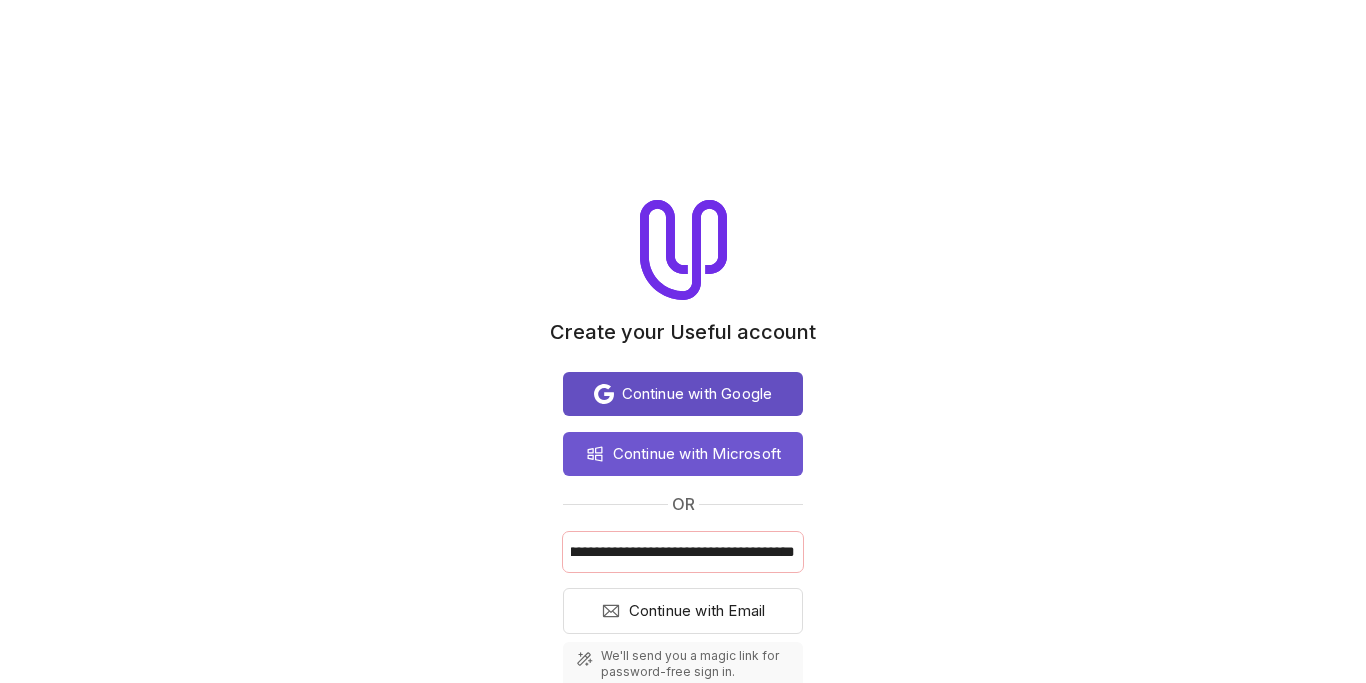 type on "**********" 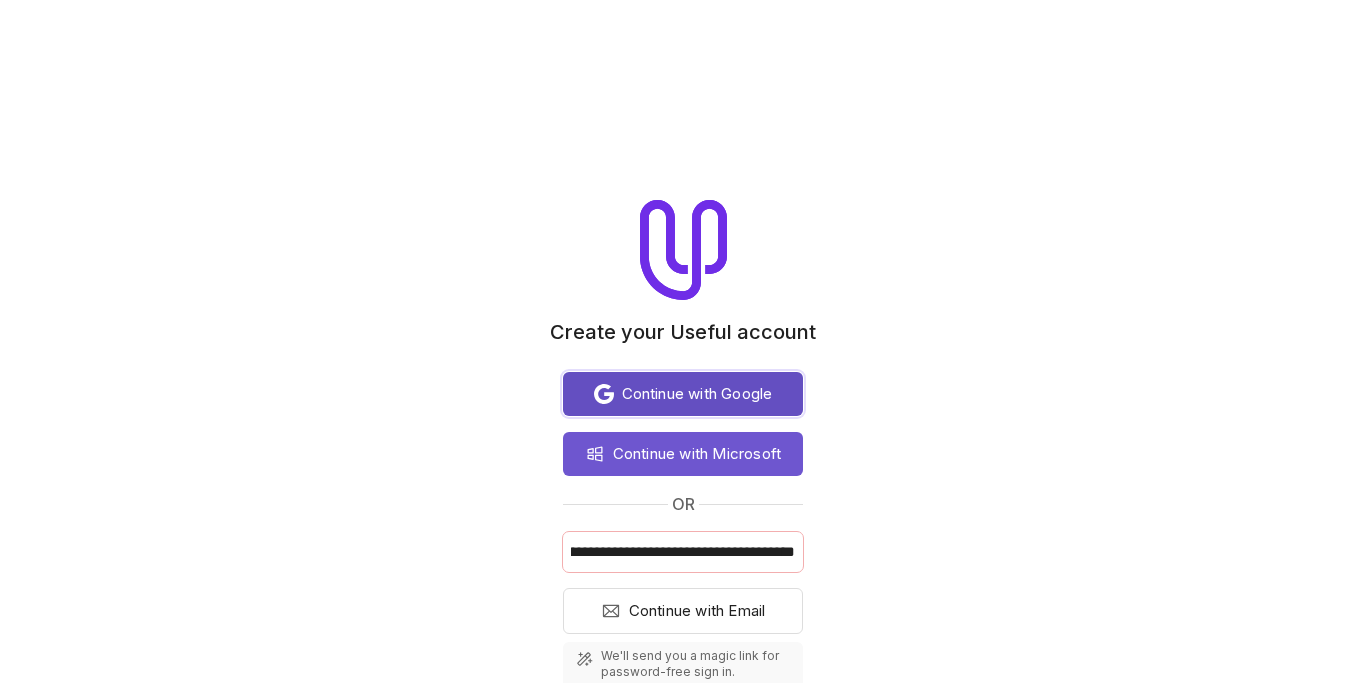 click on "Continue with Google" at bounding box center (697, 394) 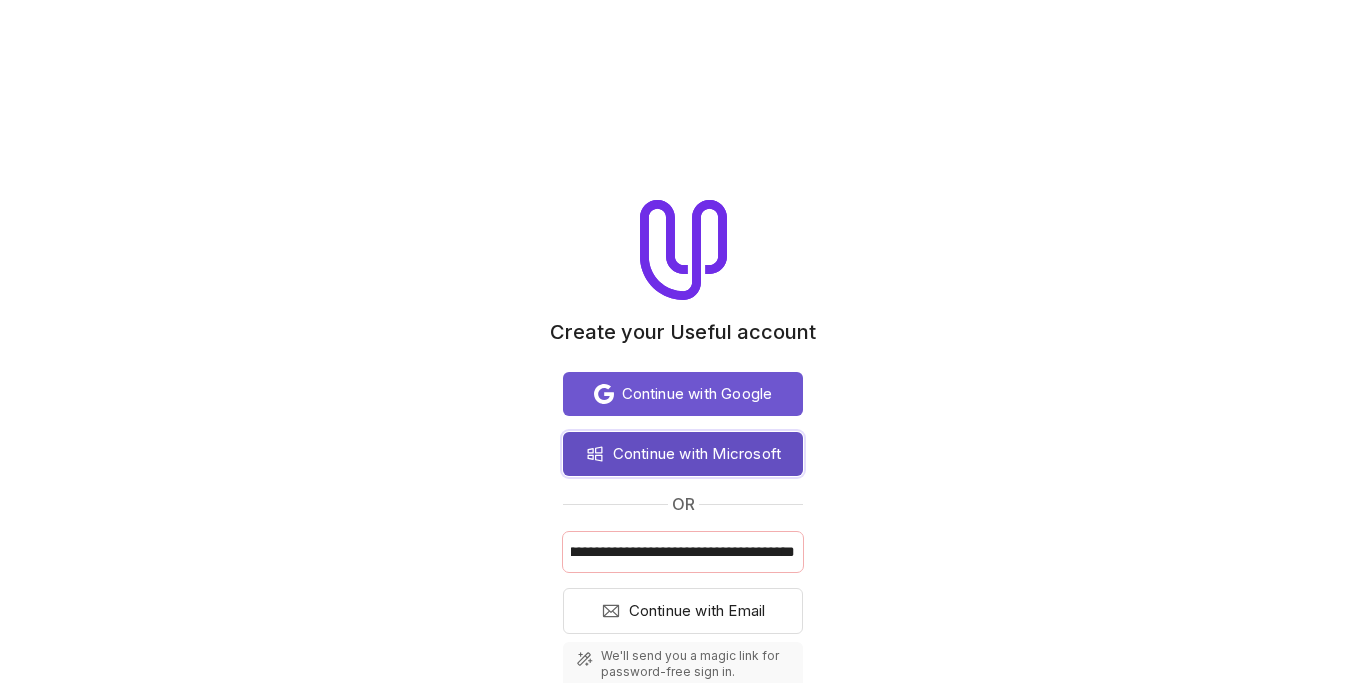 click on "Continue with Microsoft" at bounding box center (697, 454) 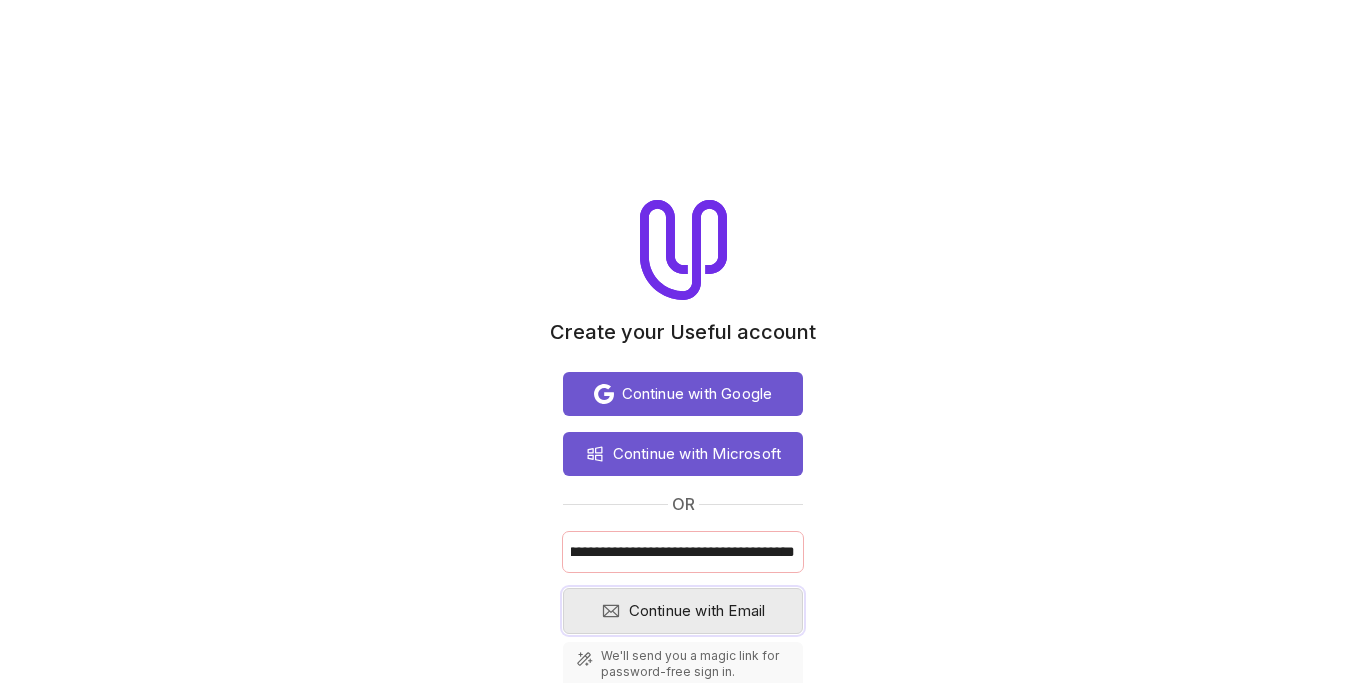 click on "Continue with Email" at bounding box center [697, 611] 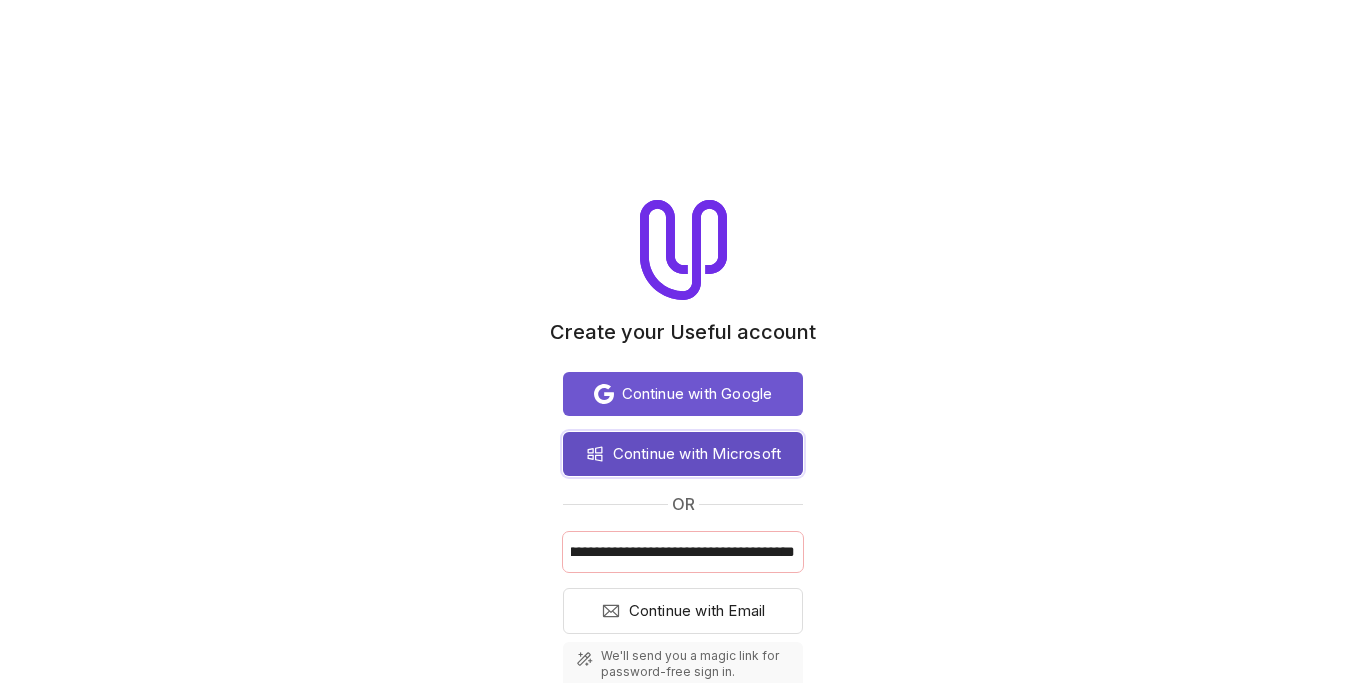 click on "Continue with Microsoft" at bounding box center (683, 454) 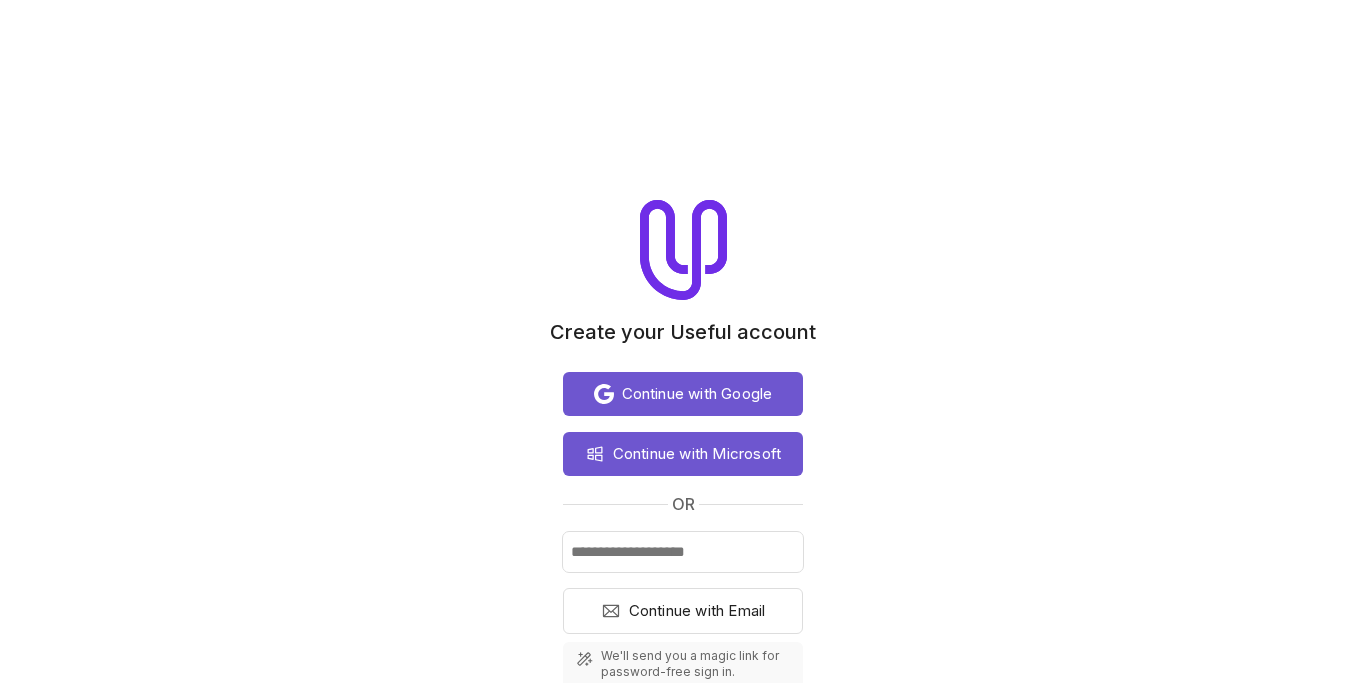 scroll, scrollTop: 0, scrollLeft: 0, axis: both 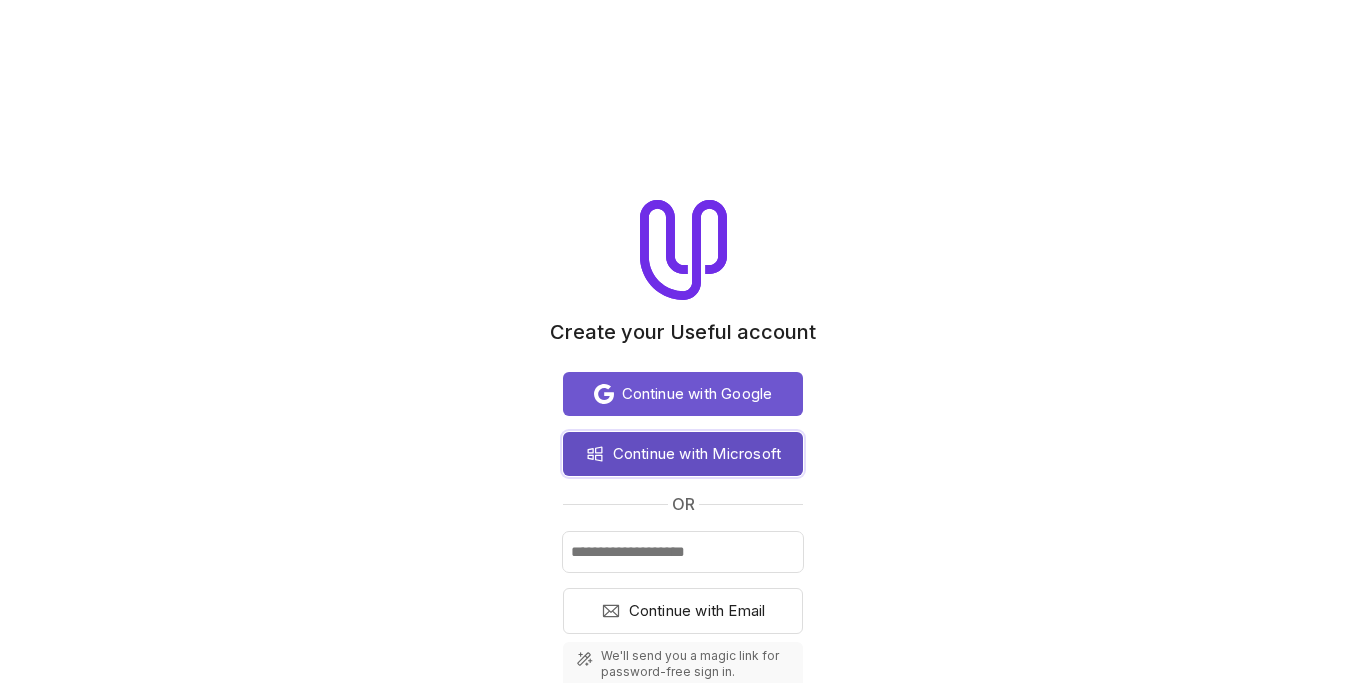 click on "Continue with Microsoft" at bounding box center (697, 454) 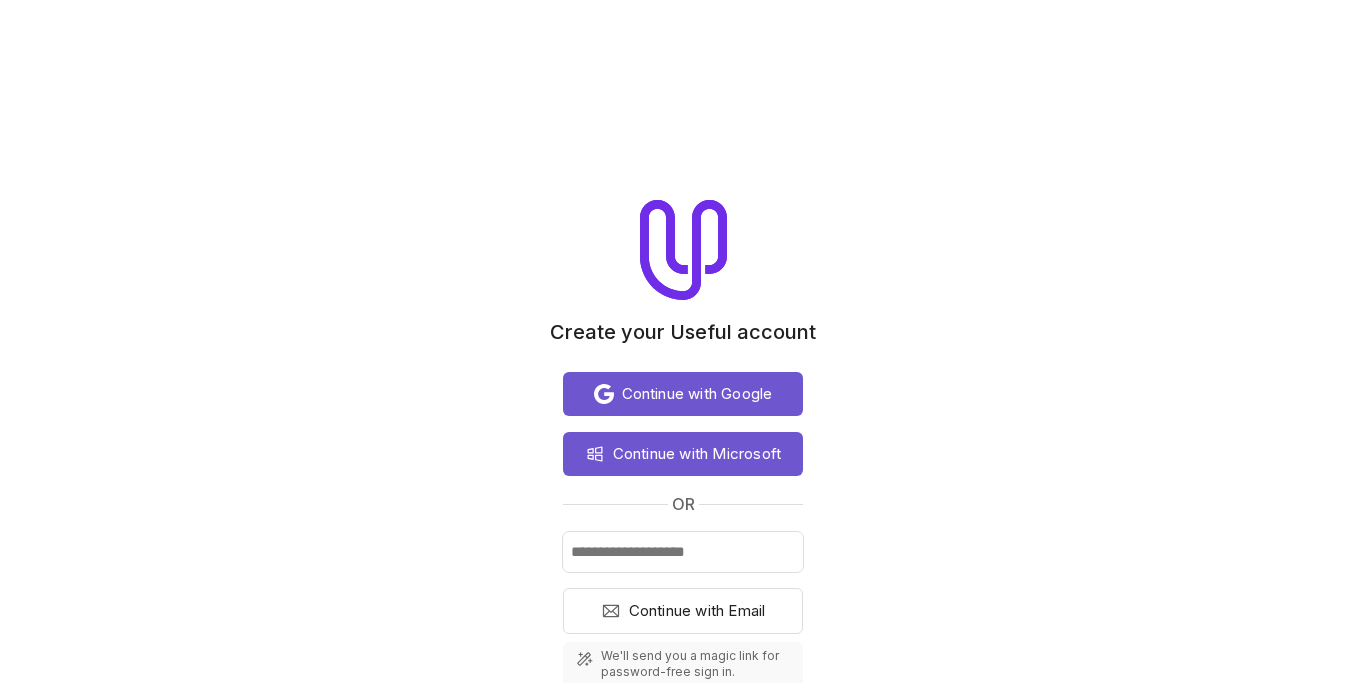 click on "or" at bounding box center (683, 504) 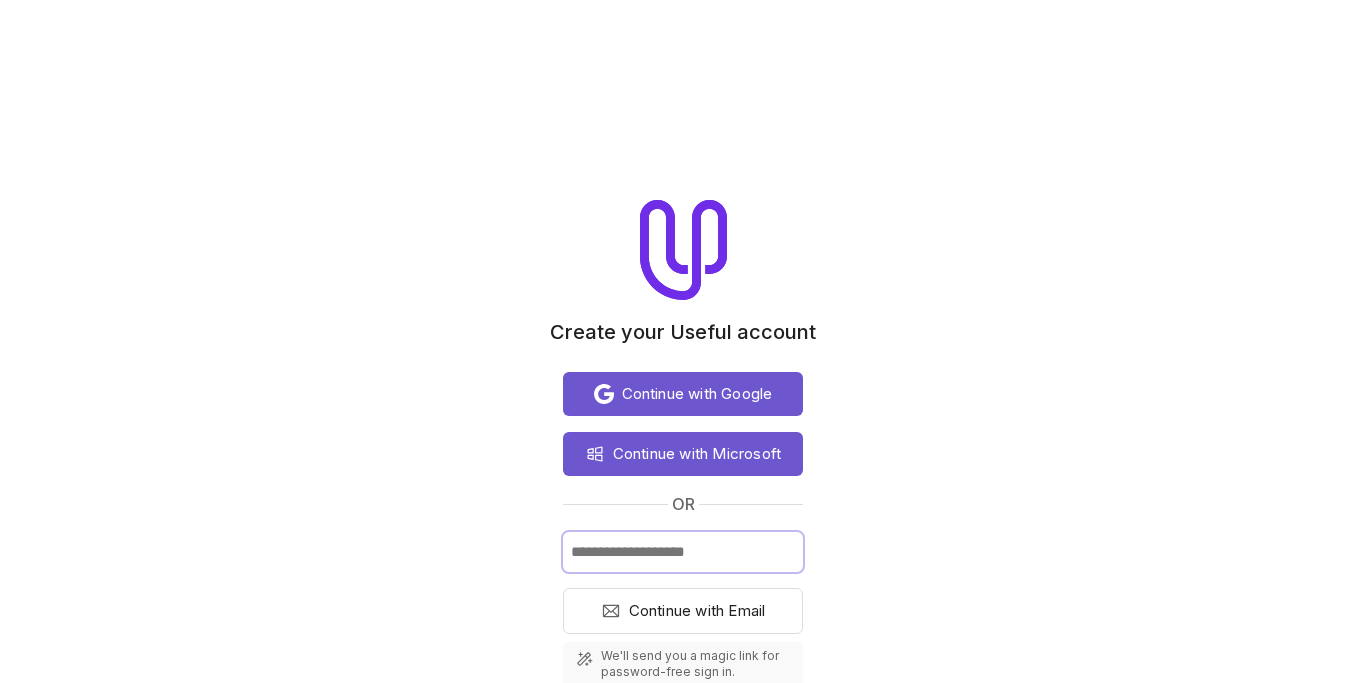click at bounding box center (683, 552) 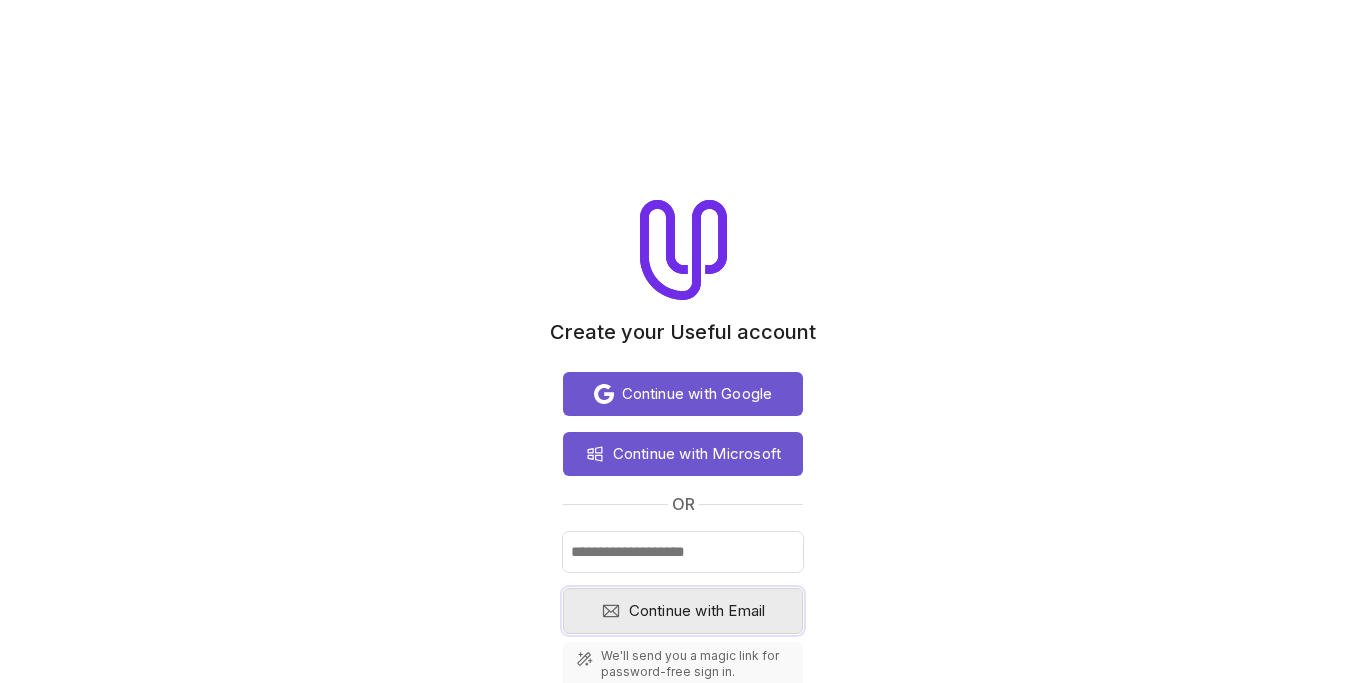click on "Continue with Email" at bounding box center [697, 611] 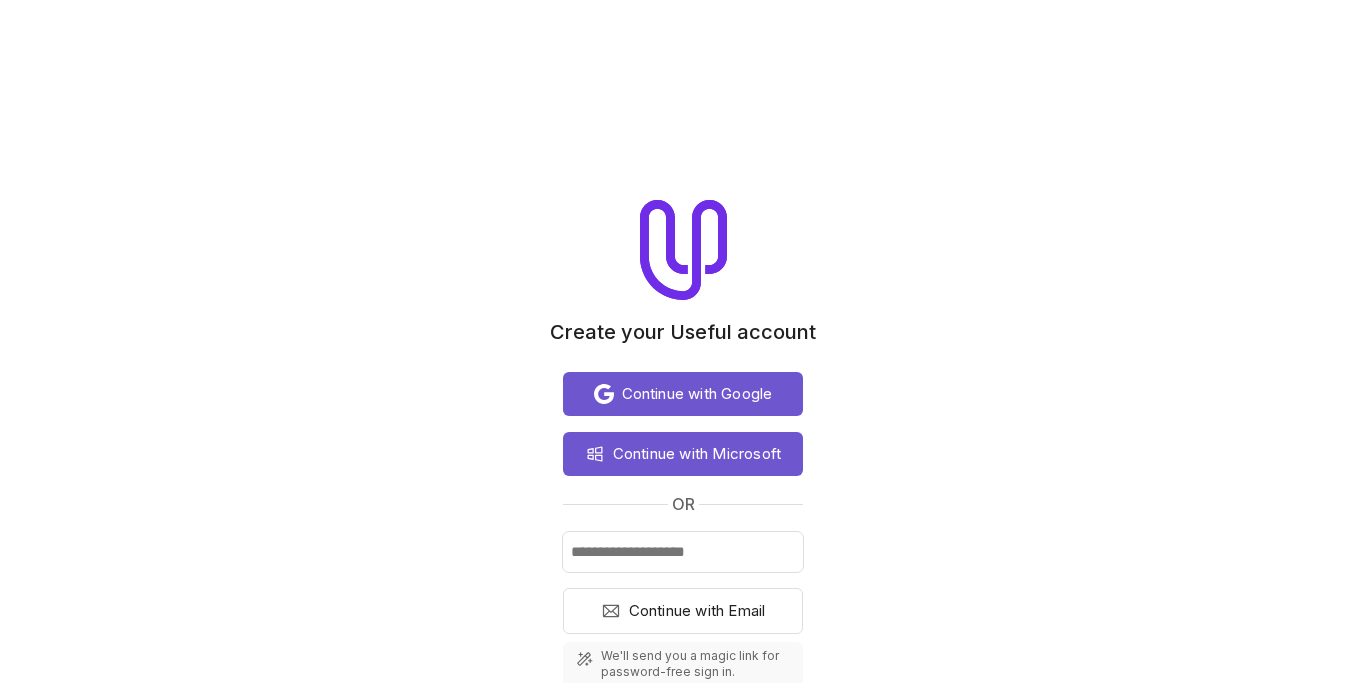 click on "We'll send you a magic link for password-free sign in." at bounding box center (696, 664) 